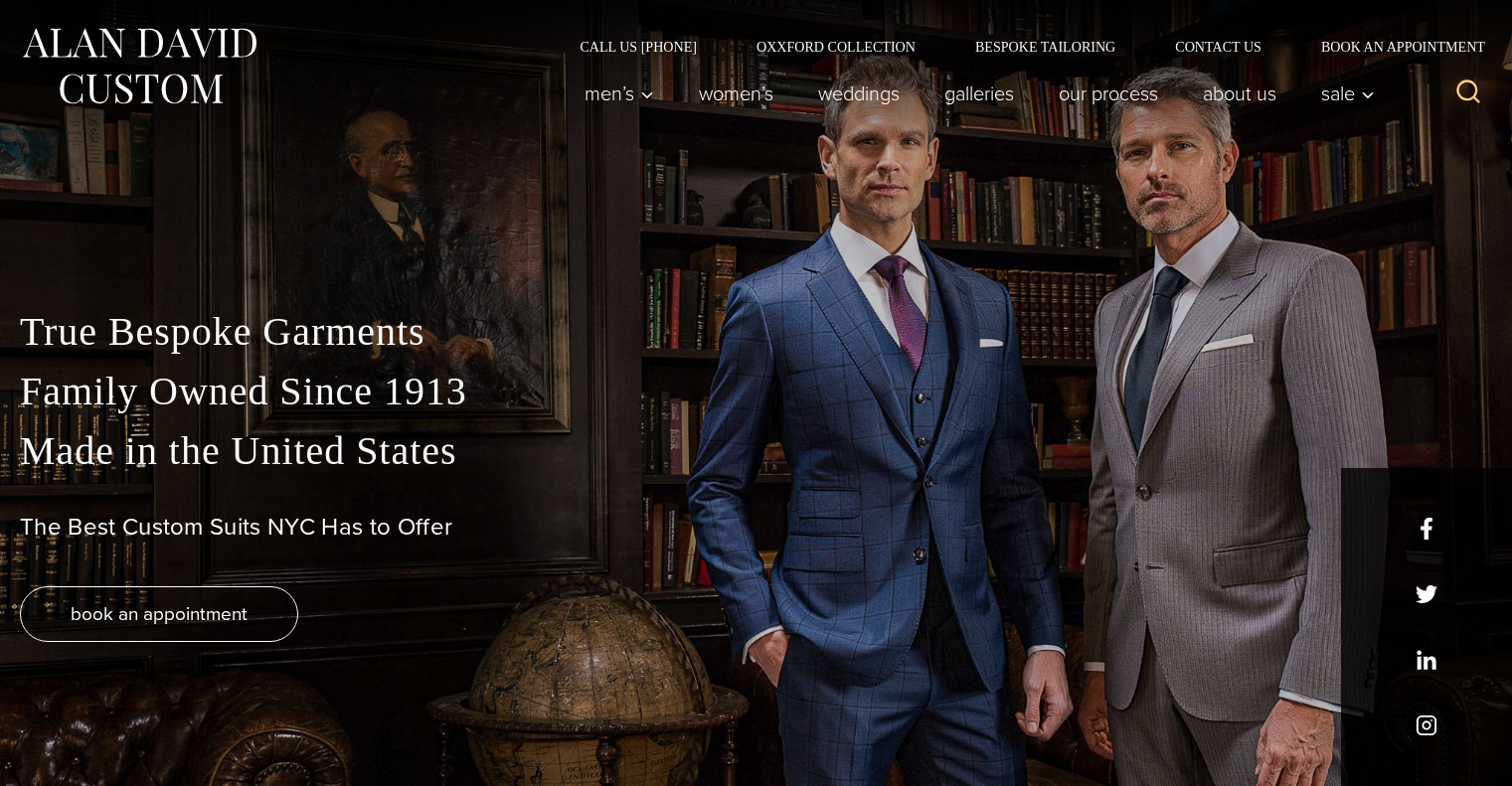 scroll, scrollTop: 0, scrollLeft: 0, axis: both 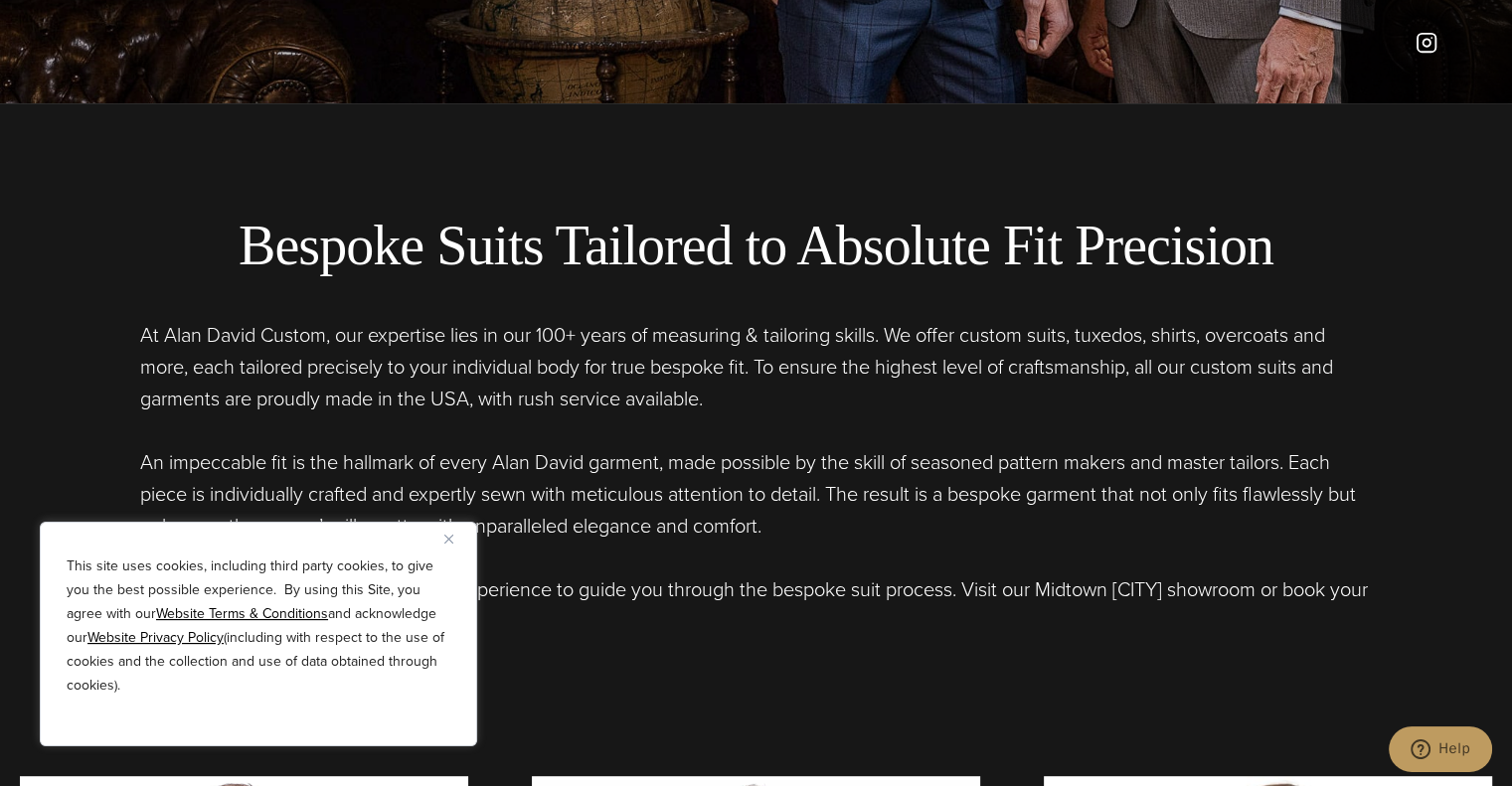 click on "At Alan David Custom, our expertise lies in our 100+ years of measuring & tailoring skills. We offer custom suits, tuxedos, shirts, overcoats and more, each tailored precisely to your individual body for true bespoke fit. To ensure the highest level of craftsmanship, all our custom suits and garments are proudly made in the USA, with rush service available." at bounding box center (756, 367) 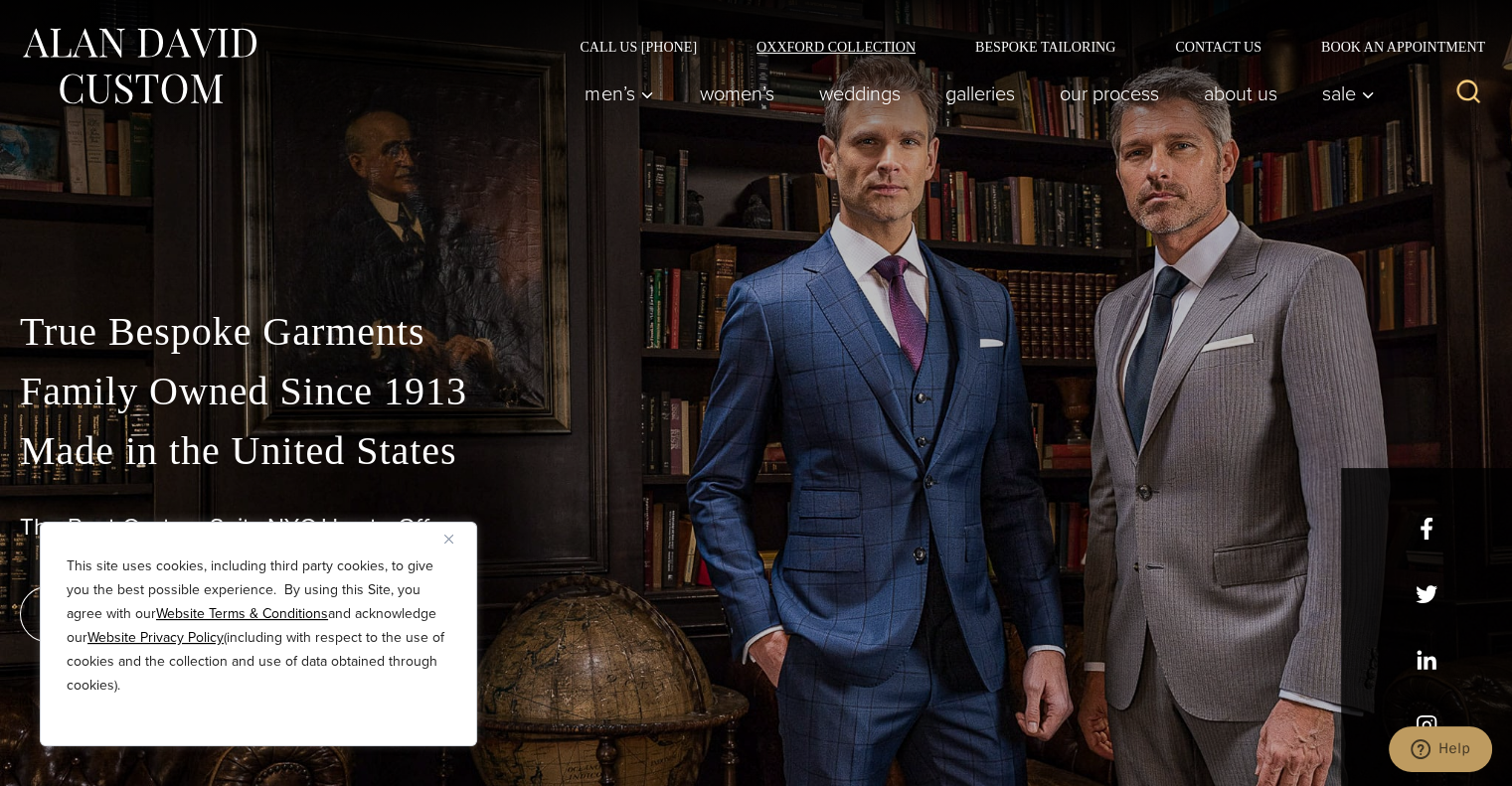 click on "Oxxford Collection" at bounding box center (836, 47) 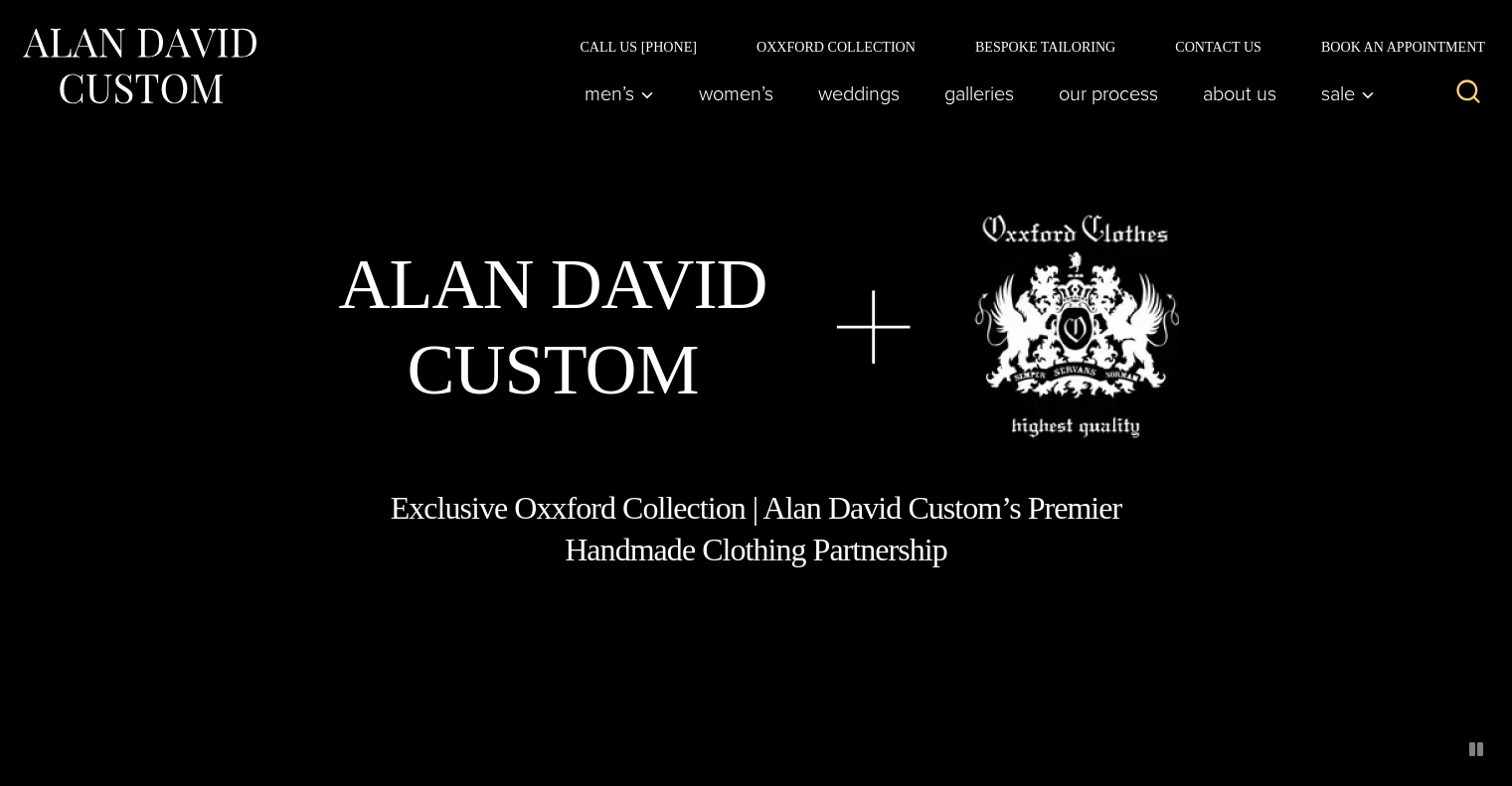 scroll, scrollTop: 0, scrollLeft: 0, axis: both 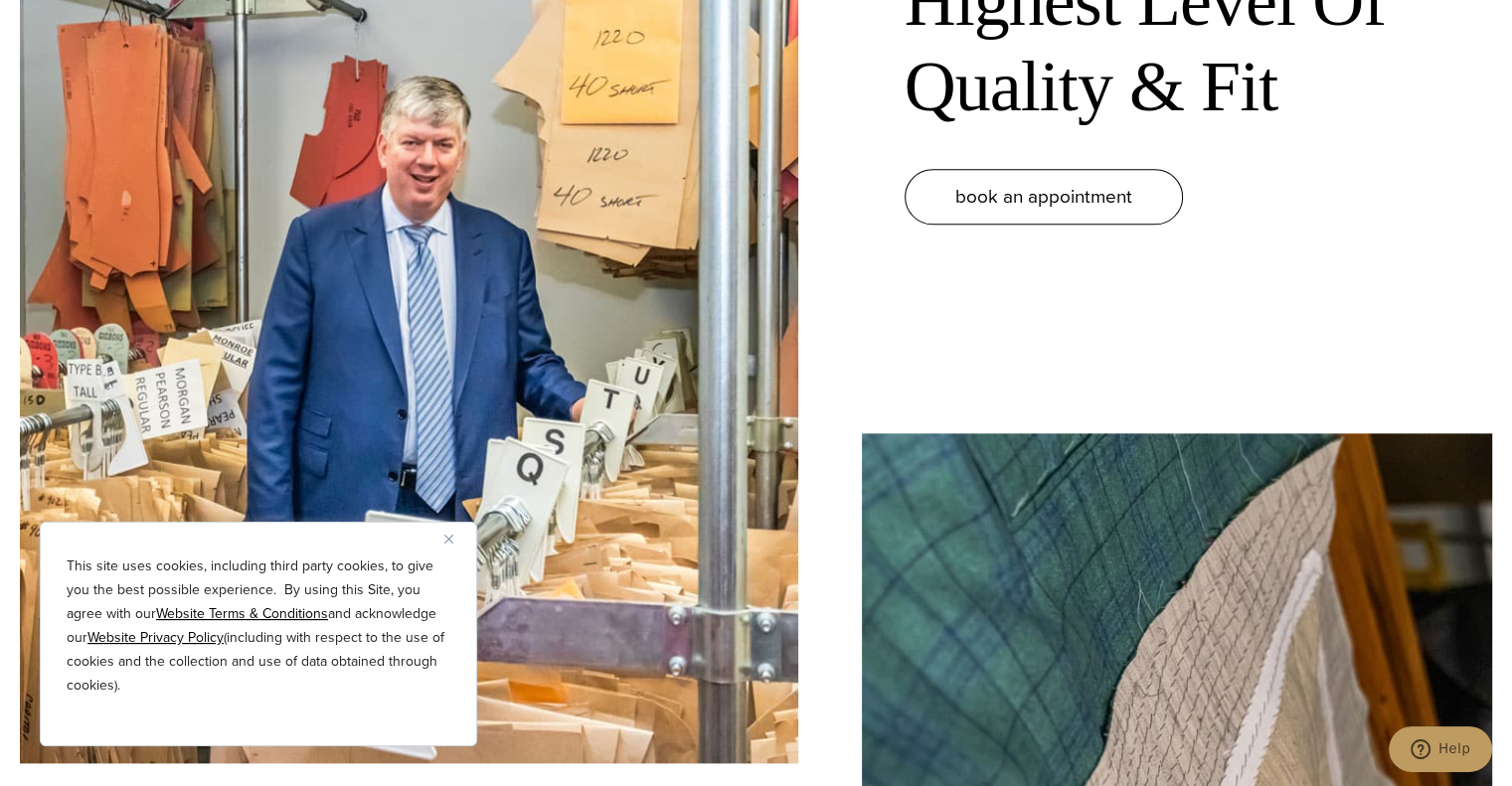 click at bounding box center [448, 539] 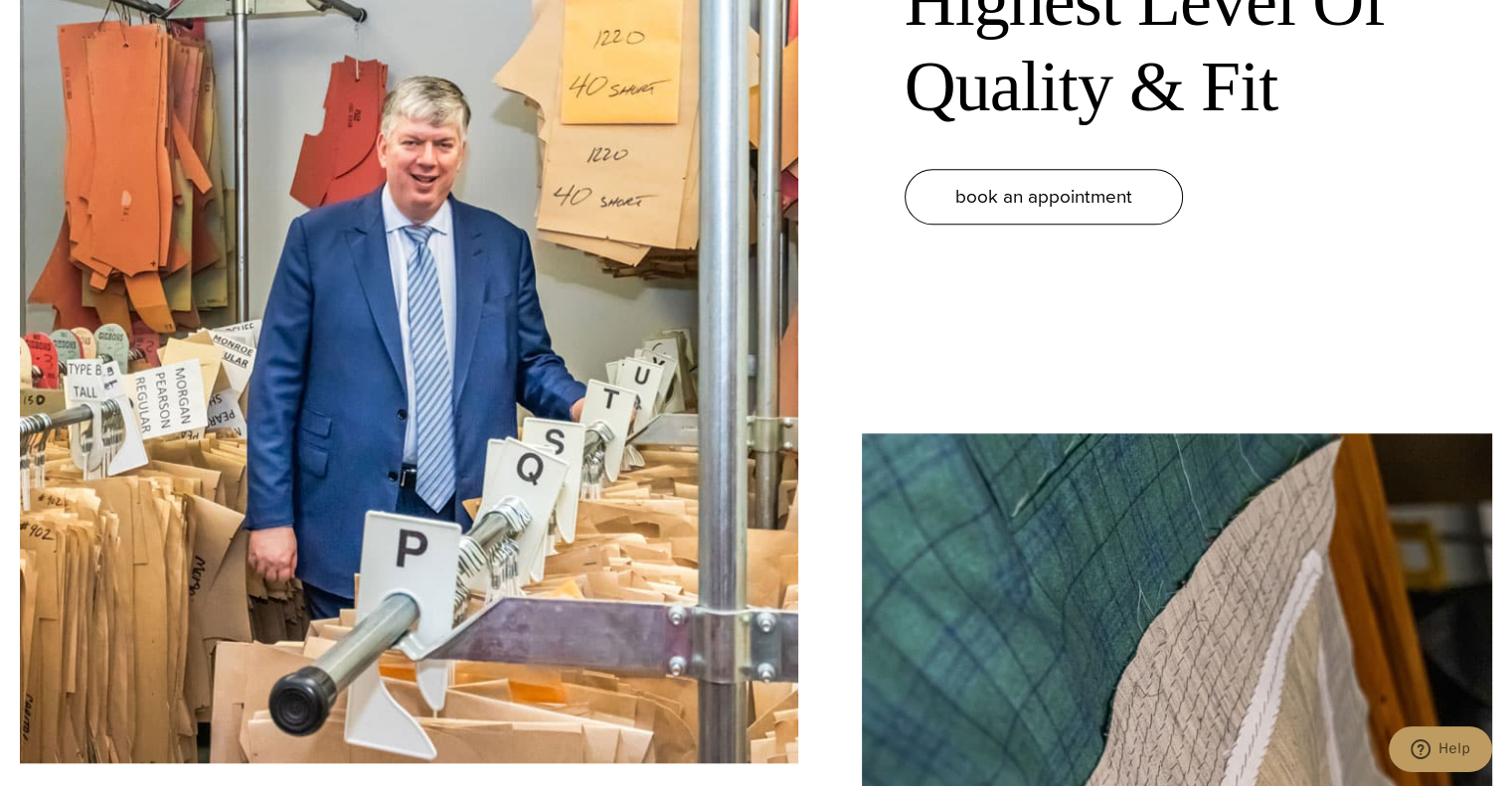 click on "Hand Padded Lapels & Collars
Hand padding is a term to describe the rows of hand stitching along the lapel that connects the canvas to the front chest/lapel. The stitching takes place while the lapel is rolled, giving the chest more structure and the lapel more shape. This artisanal operation creates form that cannot be undone by creasing or improper dry cleaning, a technique preserved since Oxxford’s founding in 1916." at bounding box center (1177, 863) 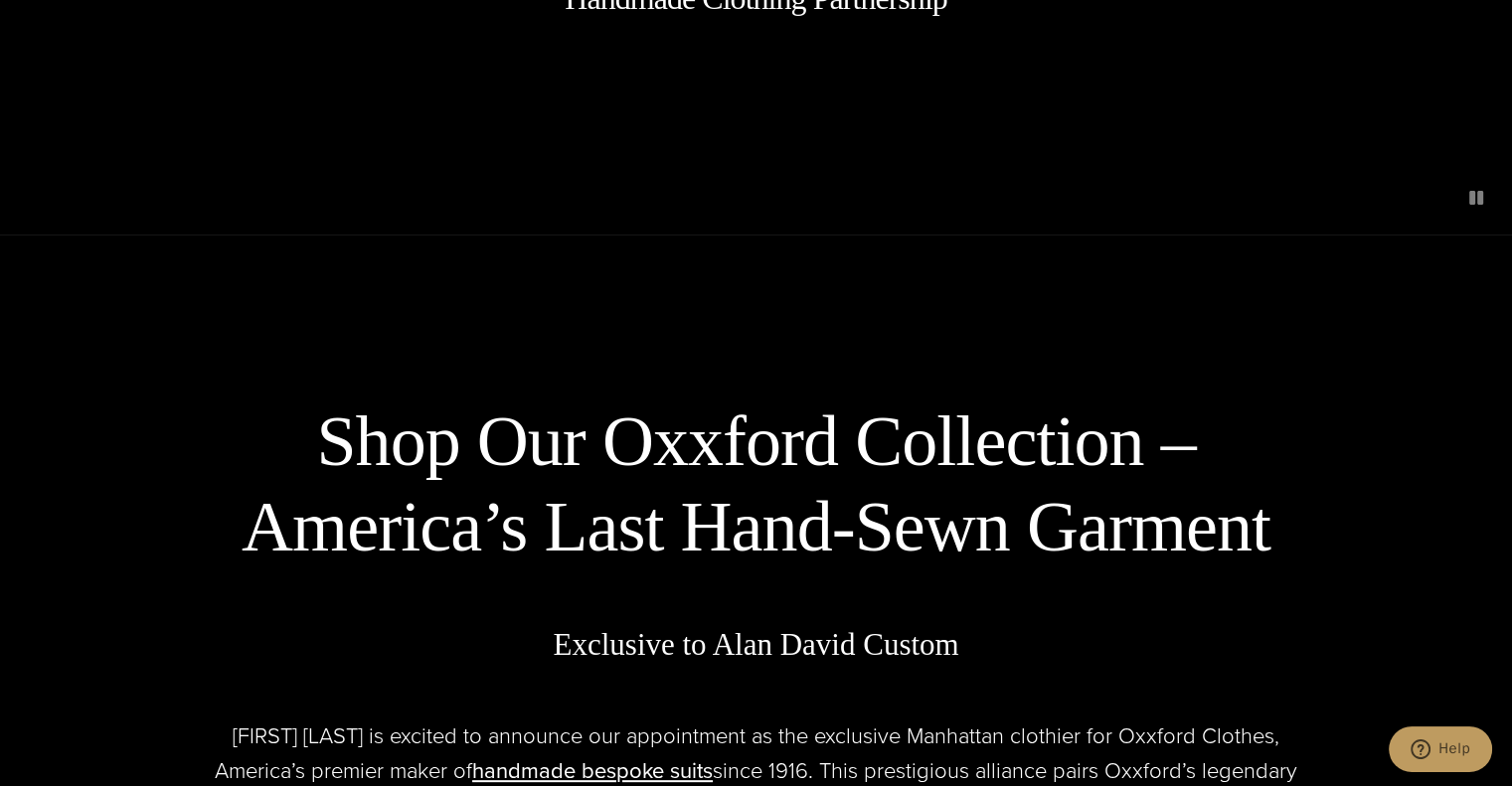 scroll, scrollTop: 0, scrollLeft: 0, axis: both 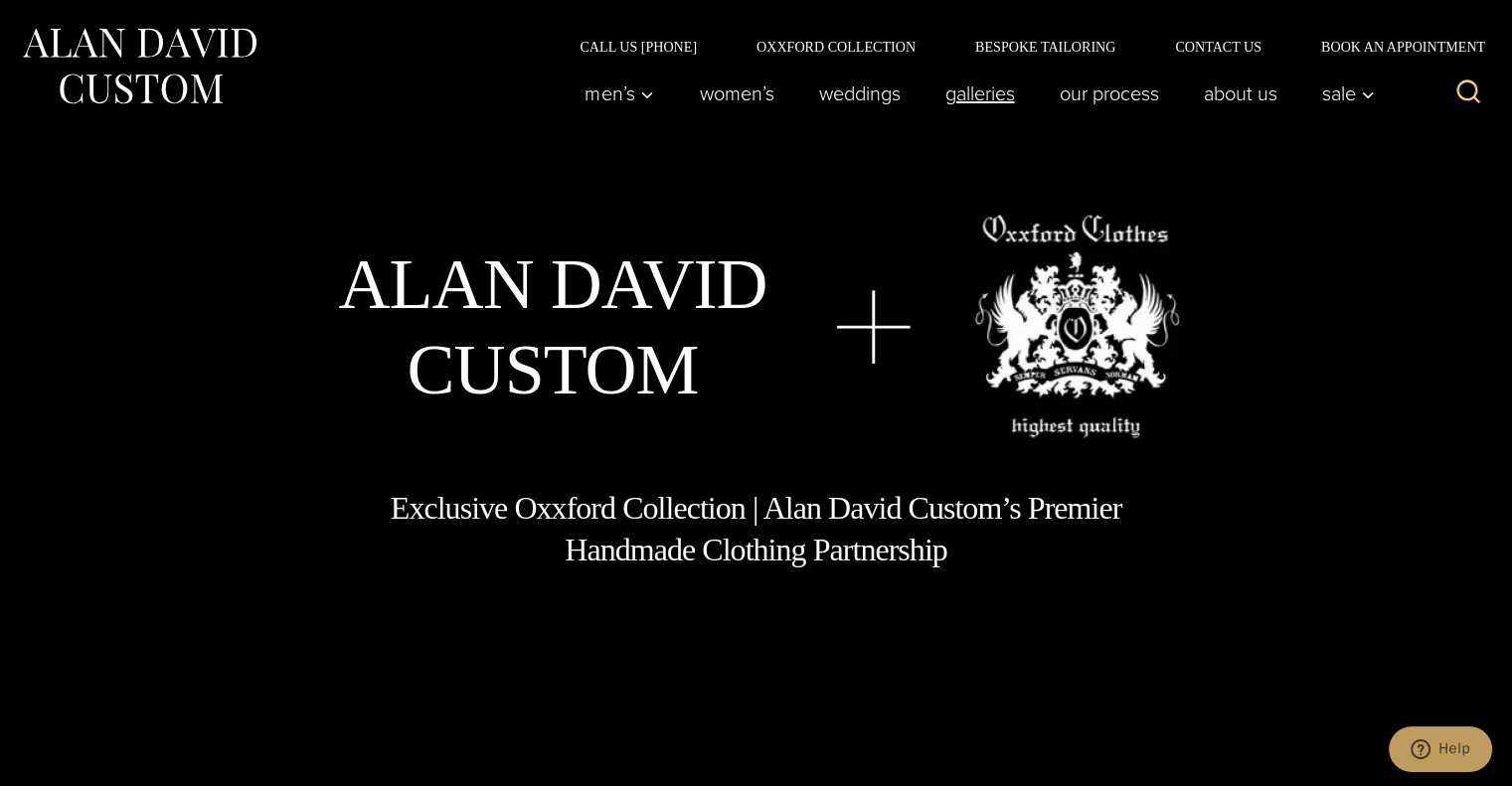 click on "Galleries" at bounding box center [979, 93] 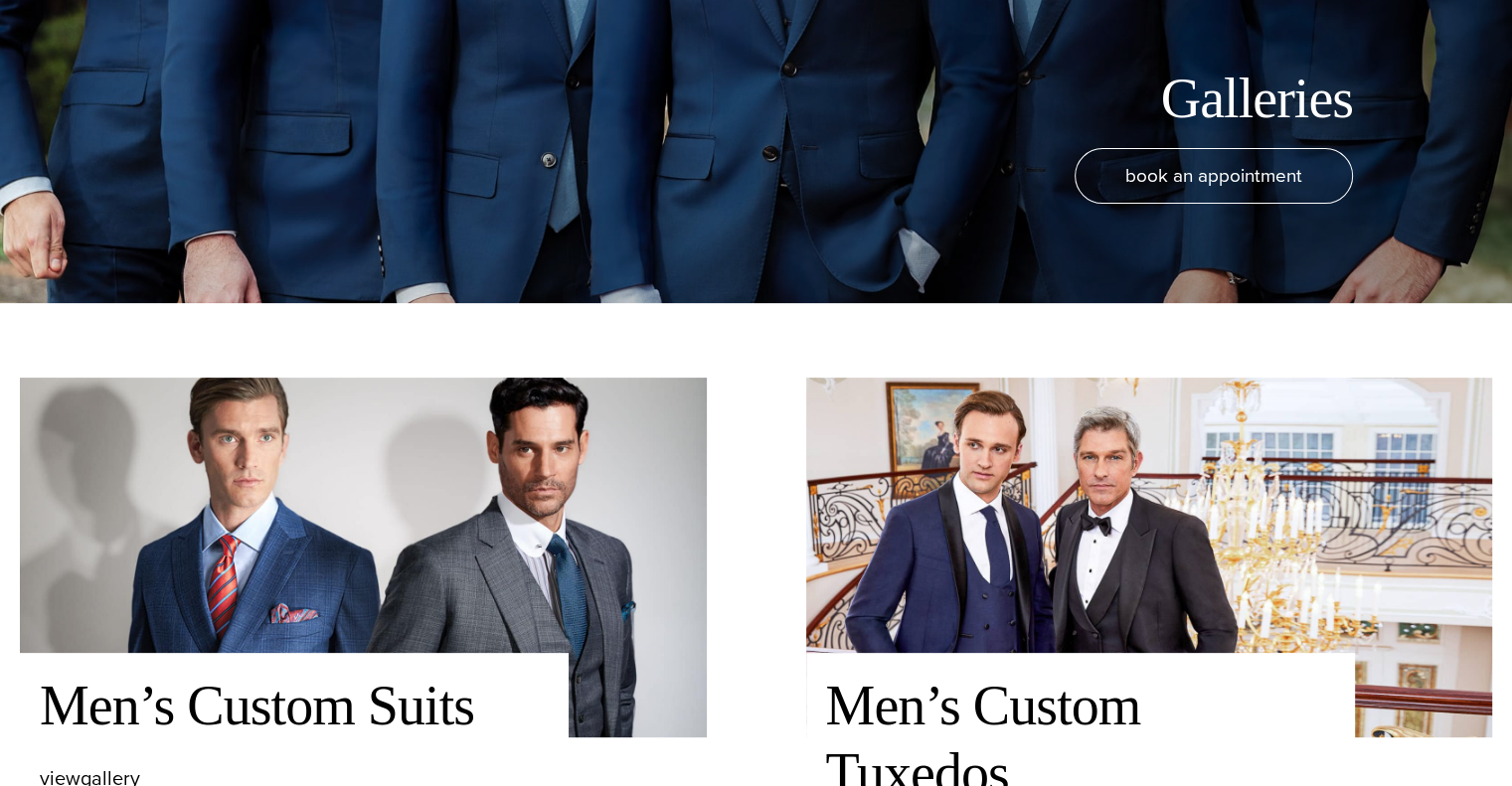 scroll, scrollTop: 731, scrollLeft: 0, axis: vertical 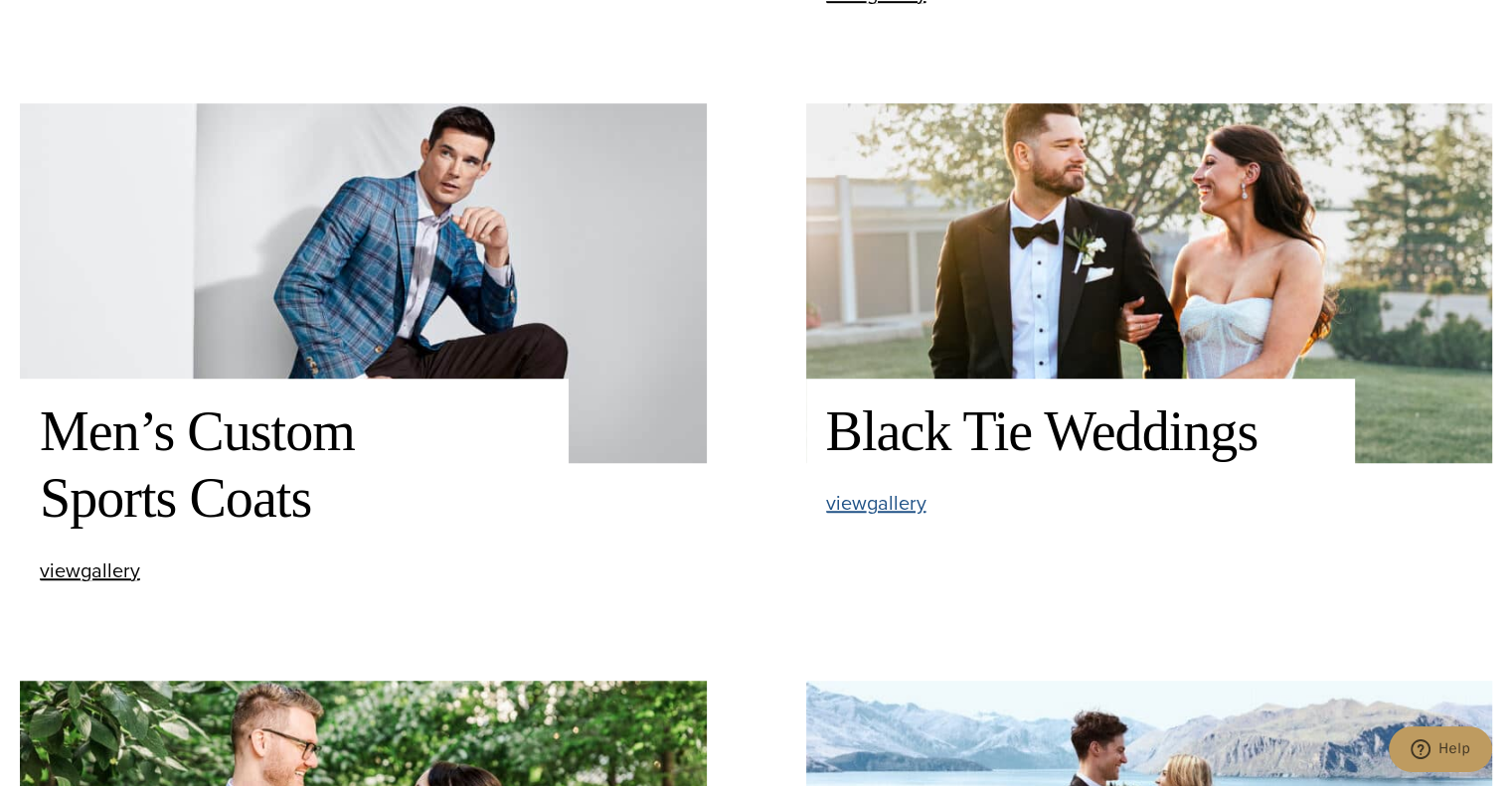 click on "view  Black Tie Weddings  gallery" at bounding box center (876, 503) 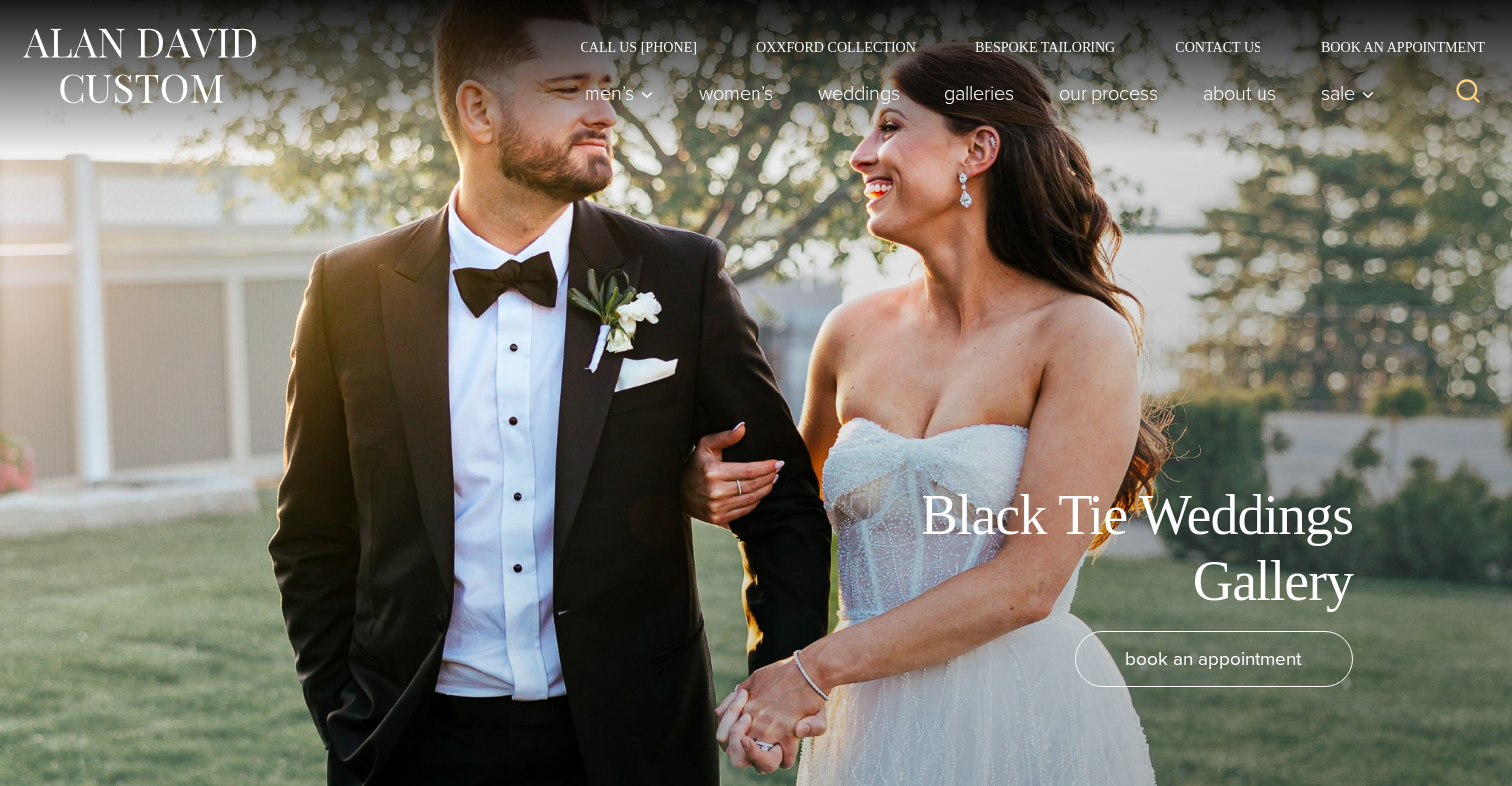 scroll, scrollTop: 0, scrollLeft: 0, axis: both 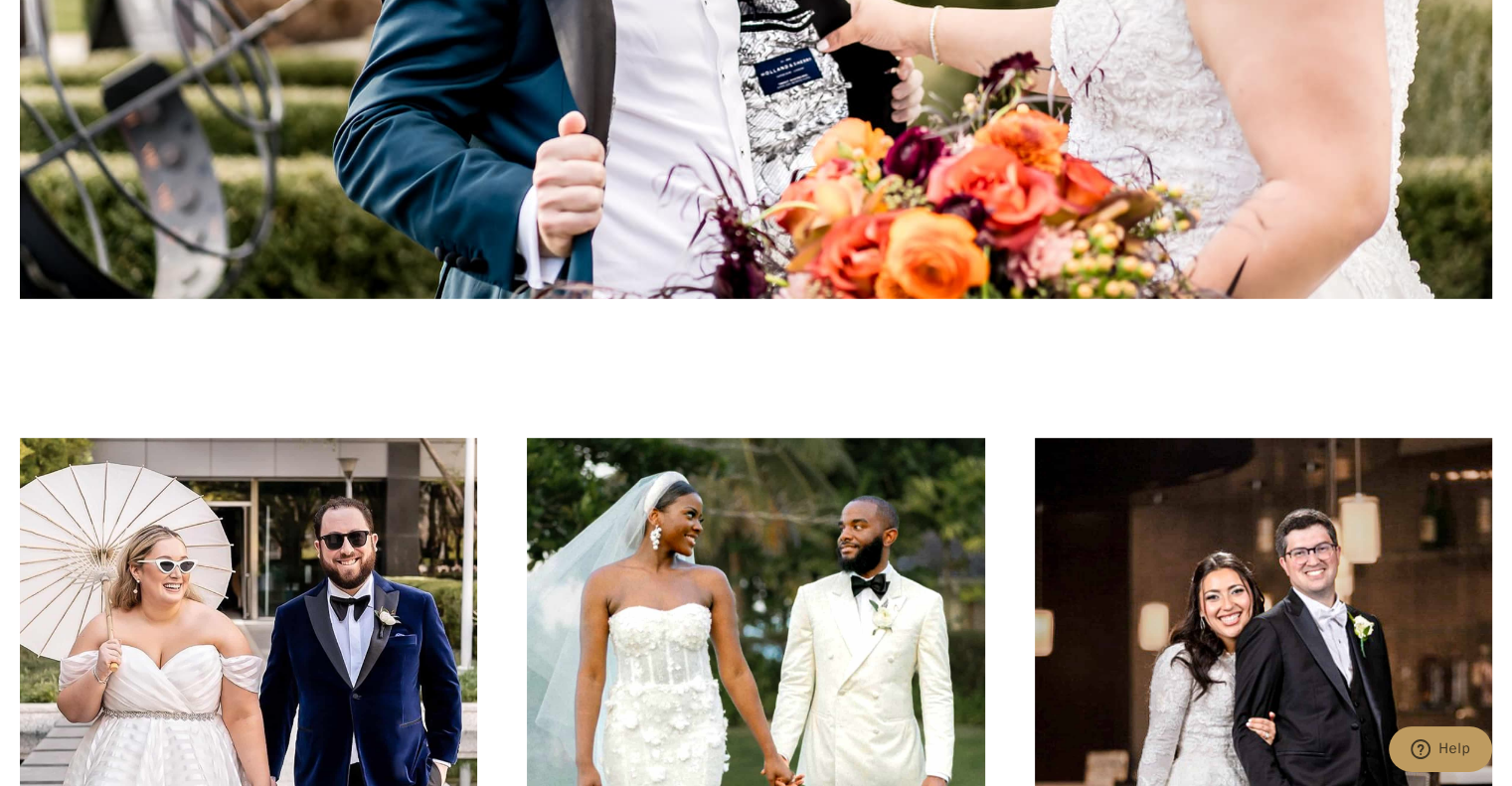 click at bounding box center [756, 743] 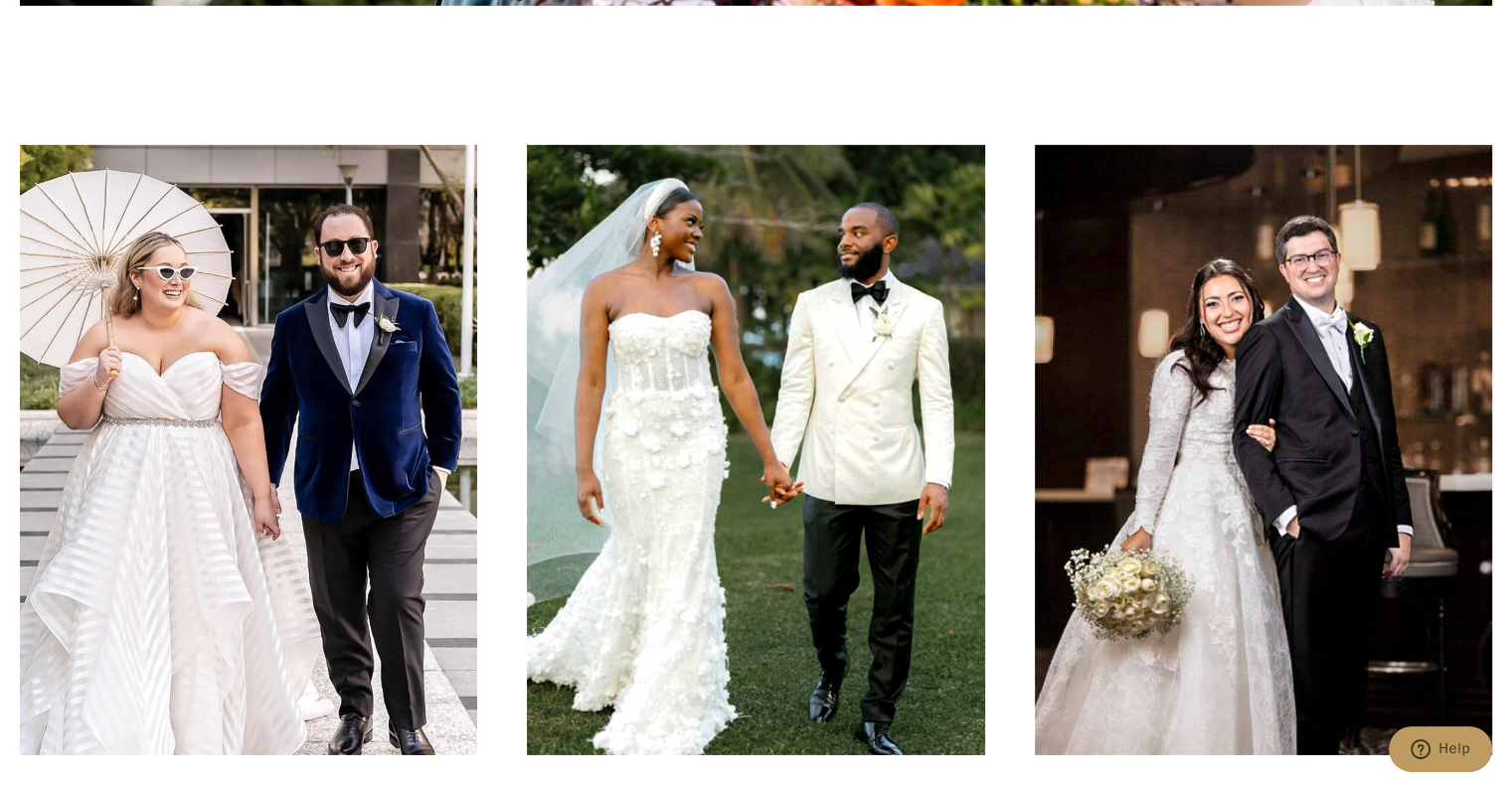 click at bounding box center [756, 450] 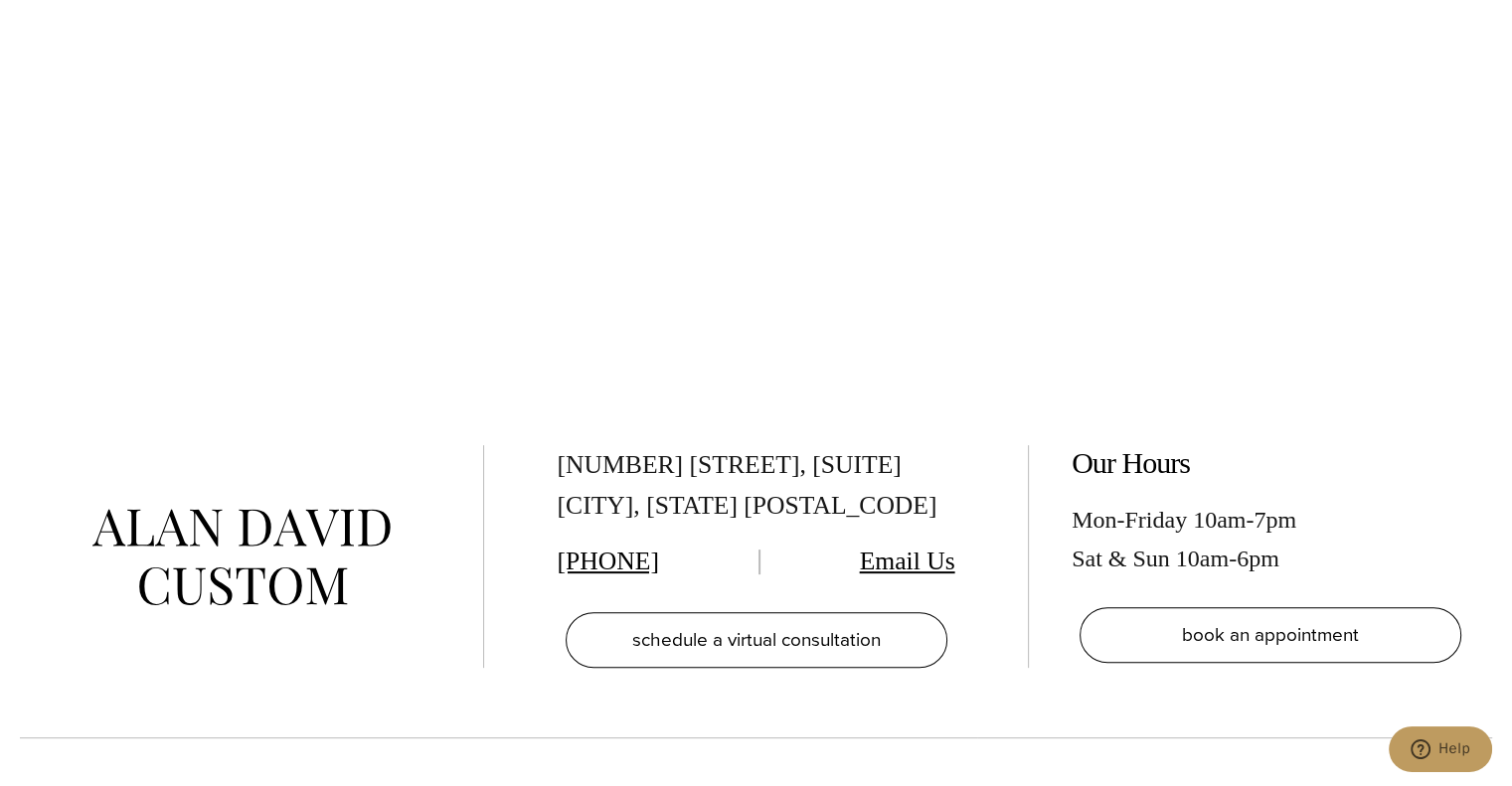 scroll, scrollTop: 8073, scrollLeft: 0, axis: vertical 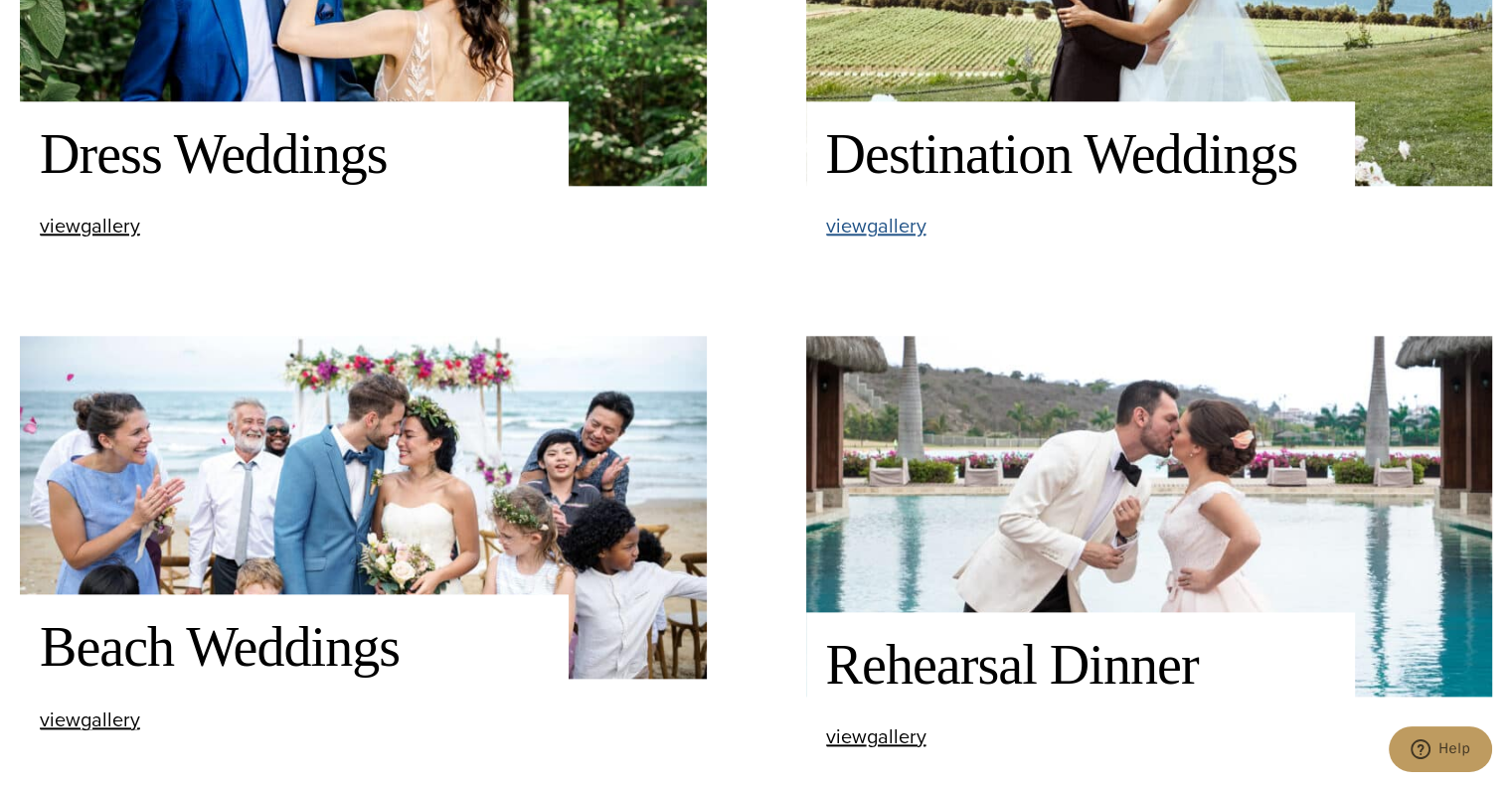 click on "view  Destination Weddings  gallery" at bounding box center [876, 226] 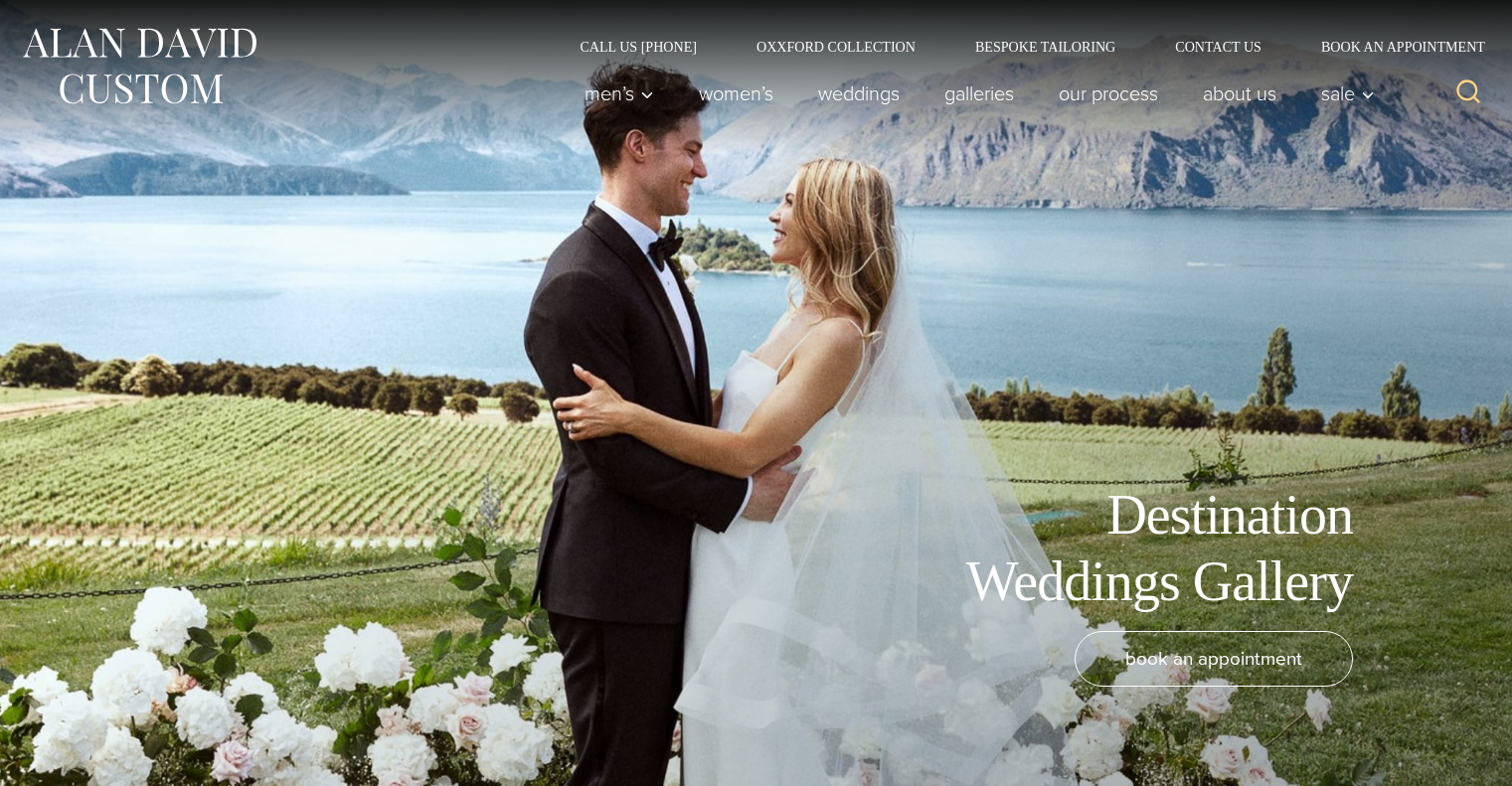 scroll, scrollTop: 0, scrollLeft: 0, axis: both 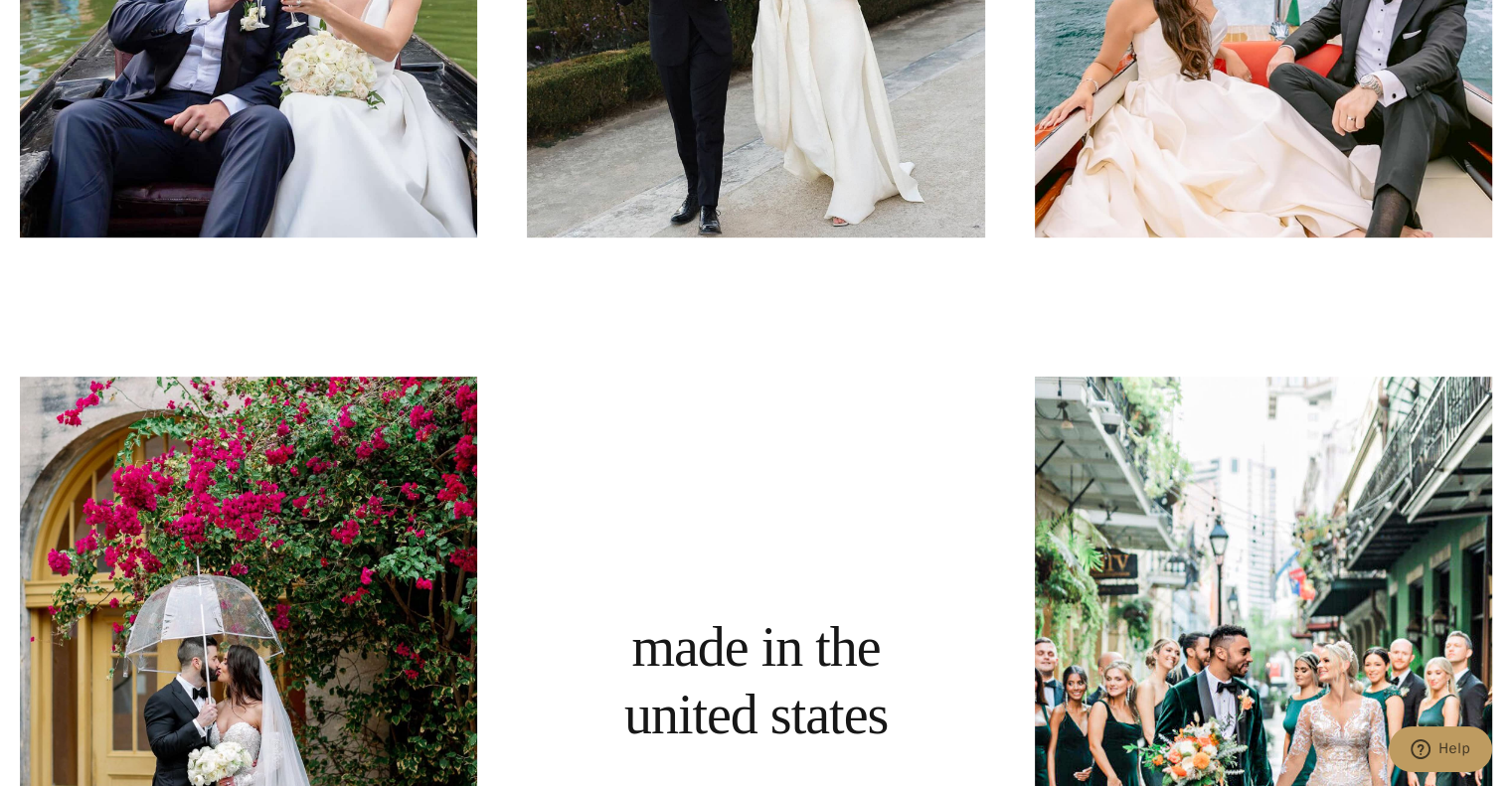 click on "Made in the  United States" at bounding box center [756, 2680] 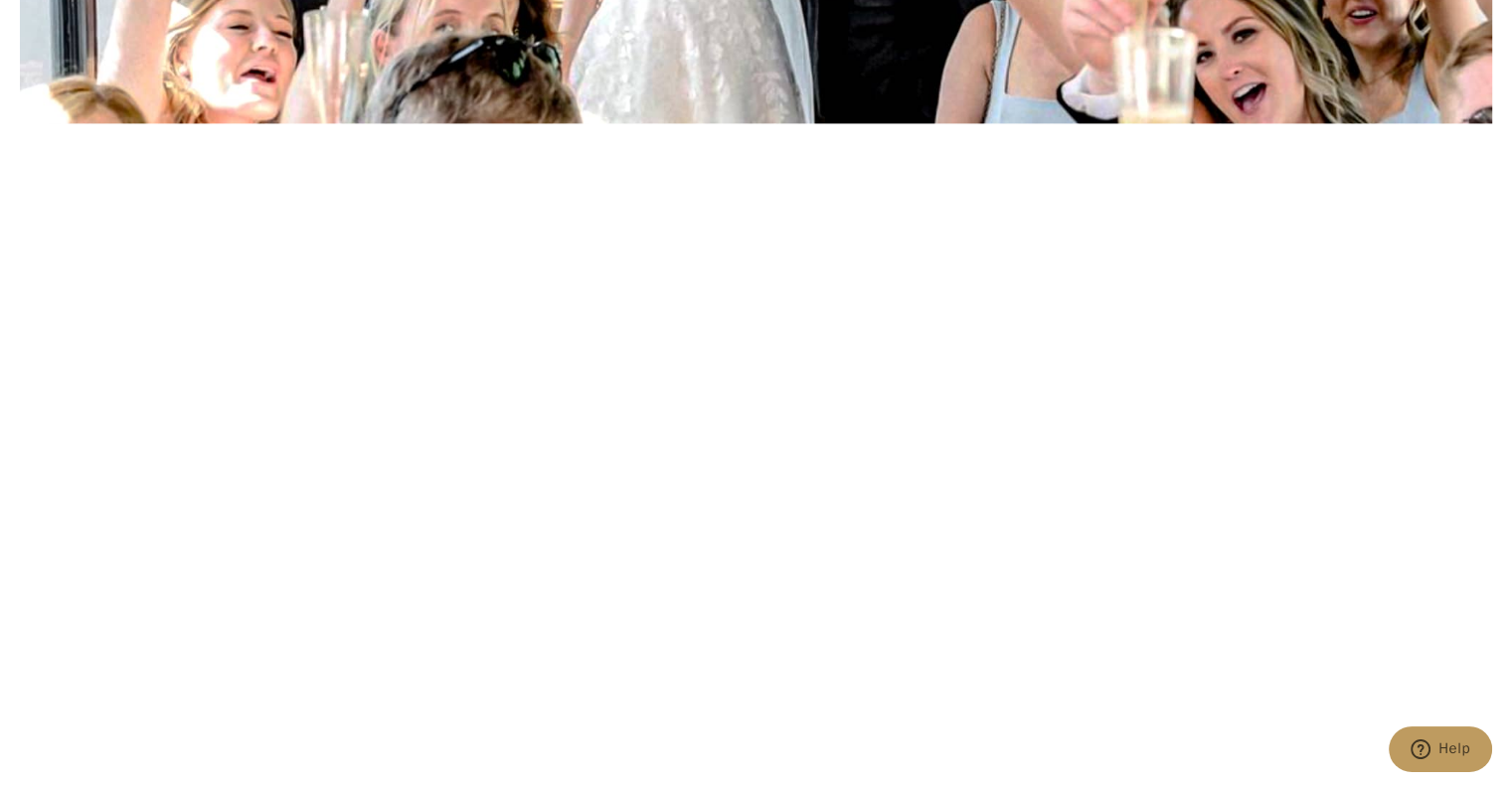 scroll, scrollTop: 3047, scrollLeft: 0, axis: vertical 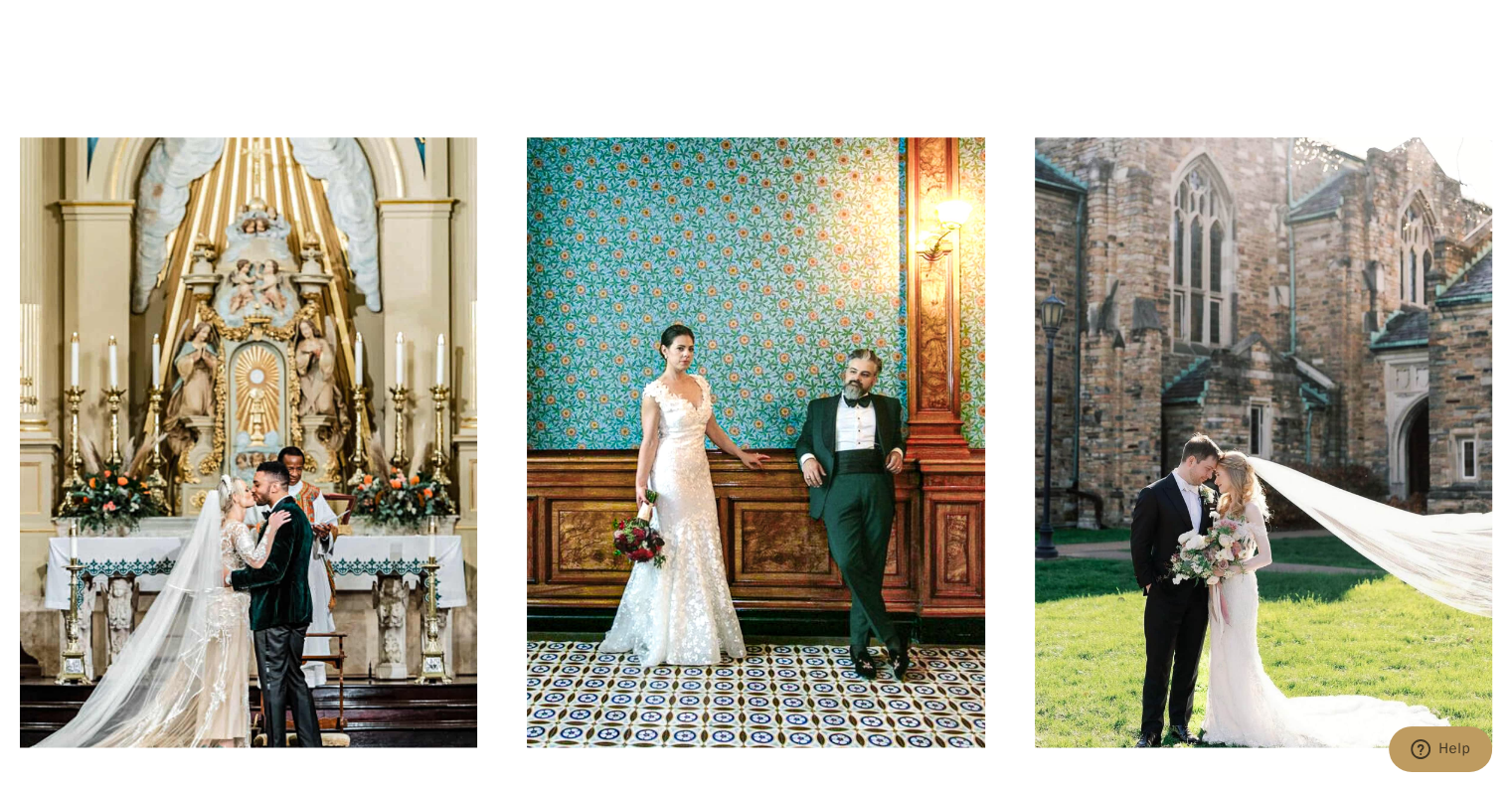 click at bounding box center [756, 442] 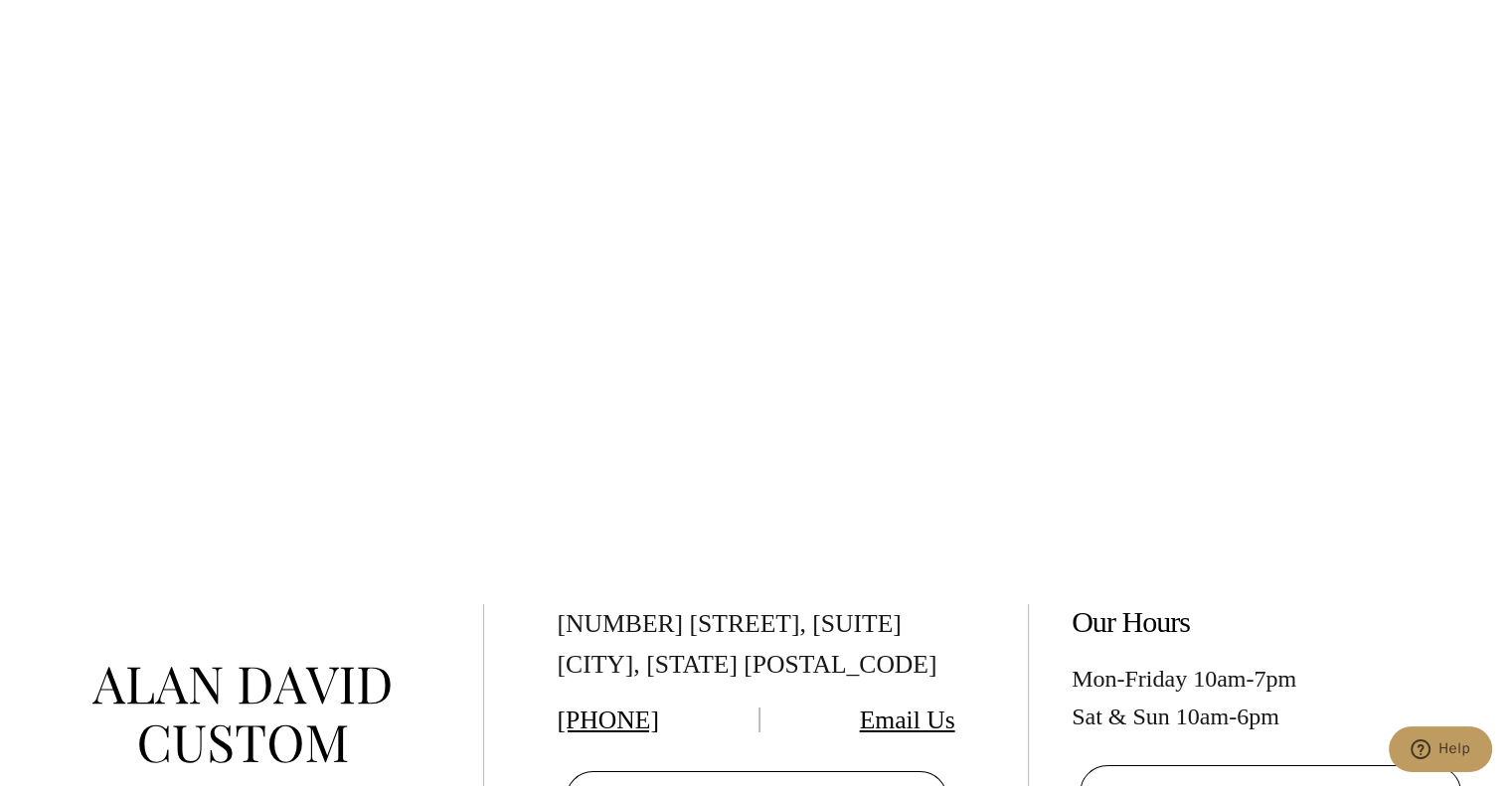 scroll, scrollTop: 6409, scrollLeft: 0, axis: vertical 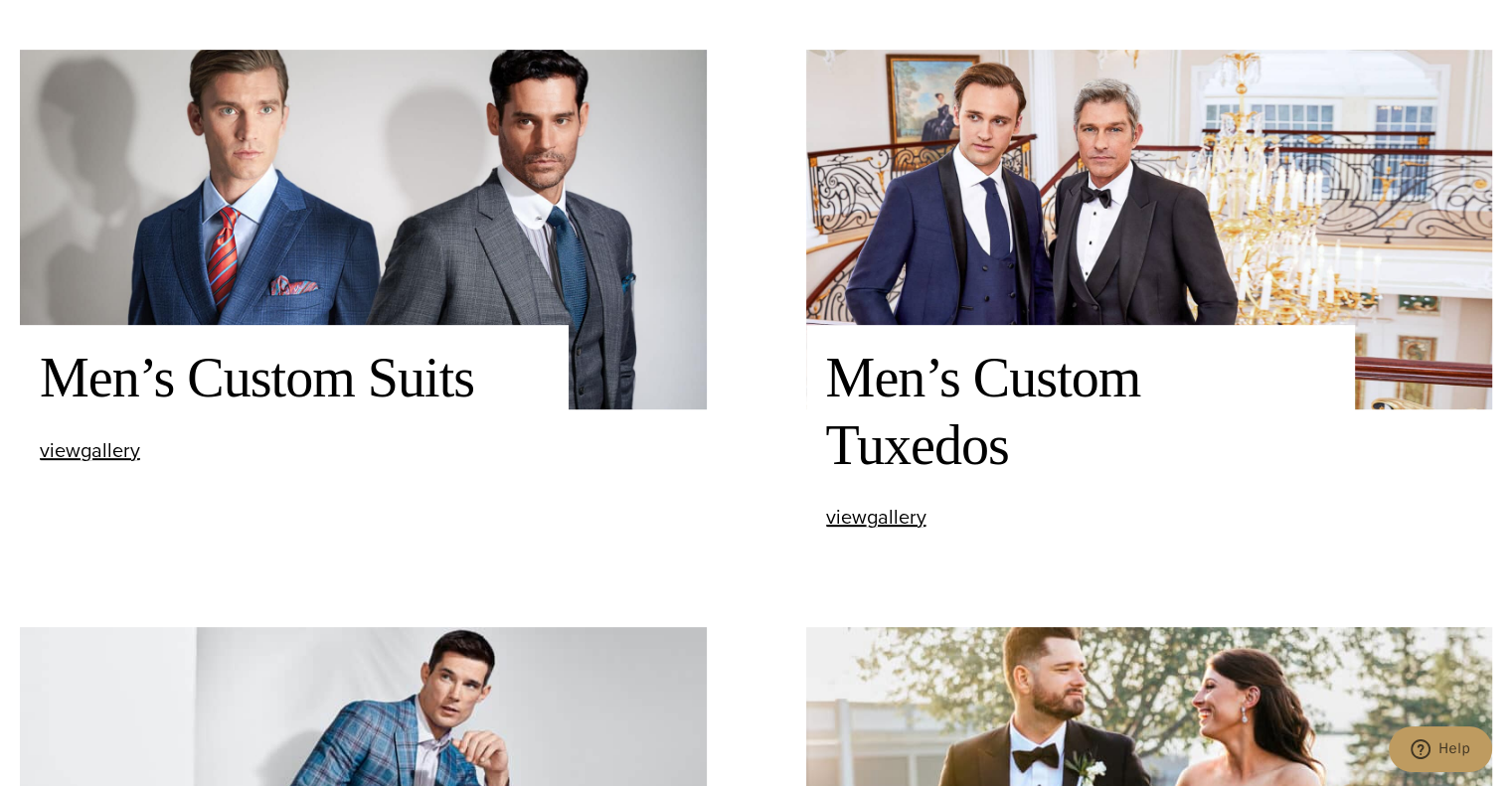 click on "view  Men’s Custom Suits  gallery" at bounding box center [294, 450] 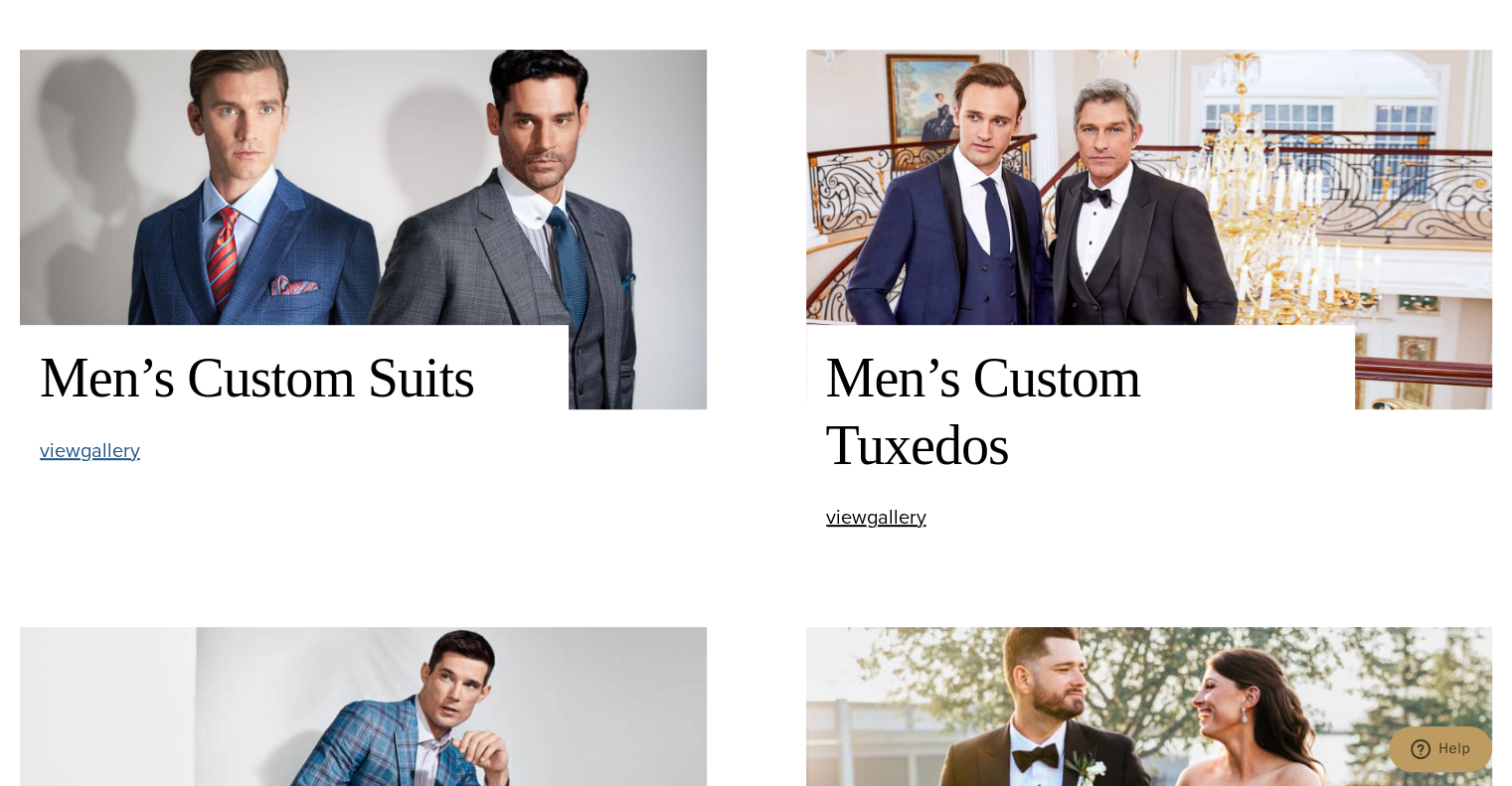 click on "view  Men’s Custom Suits  gallery" at bounding box center (89, 450) 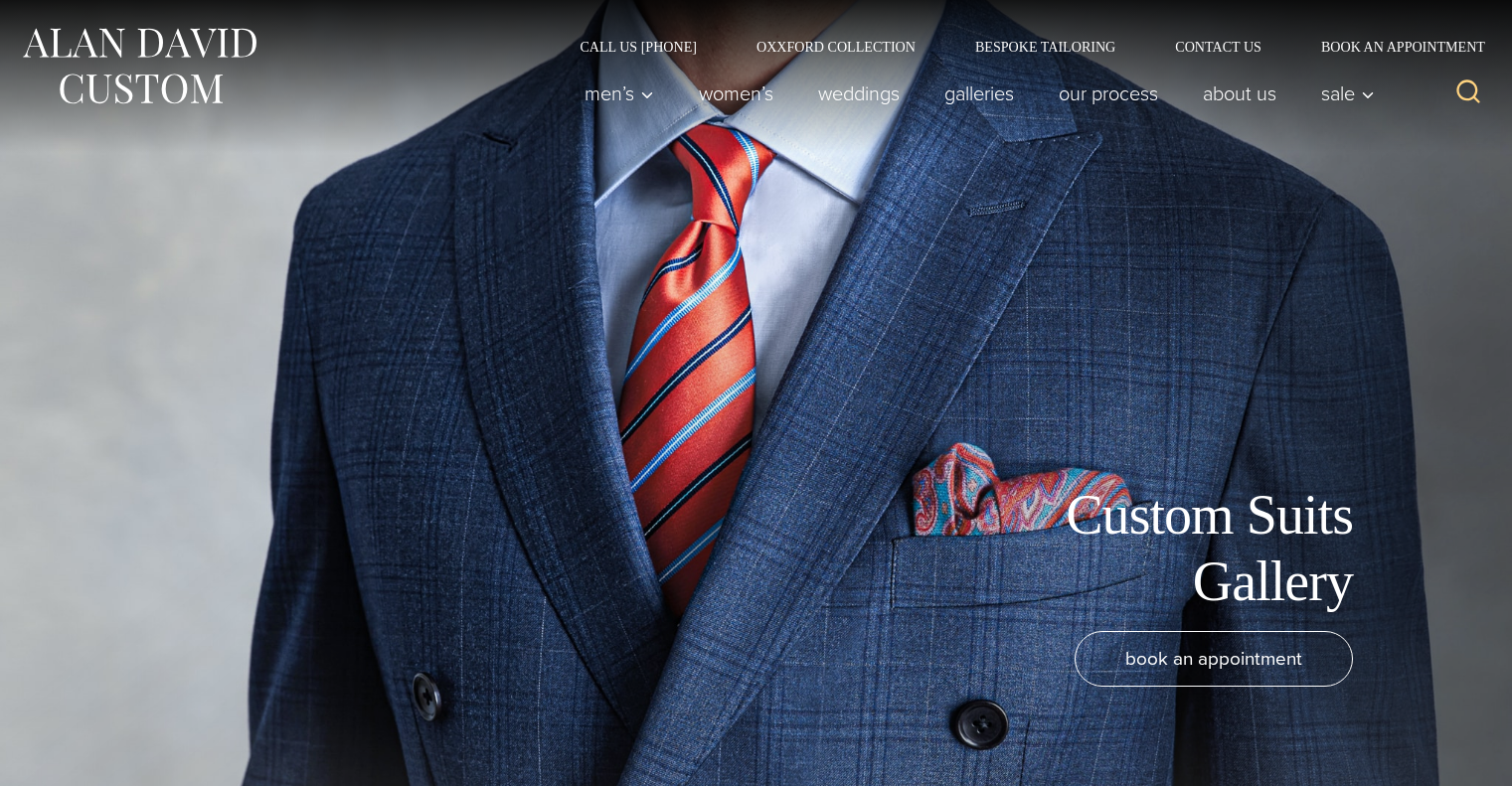 scroll, scrollTop: 0, scrollLeft: 0, axis: both 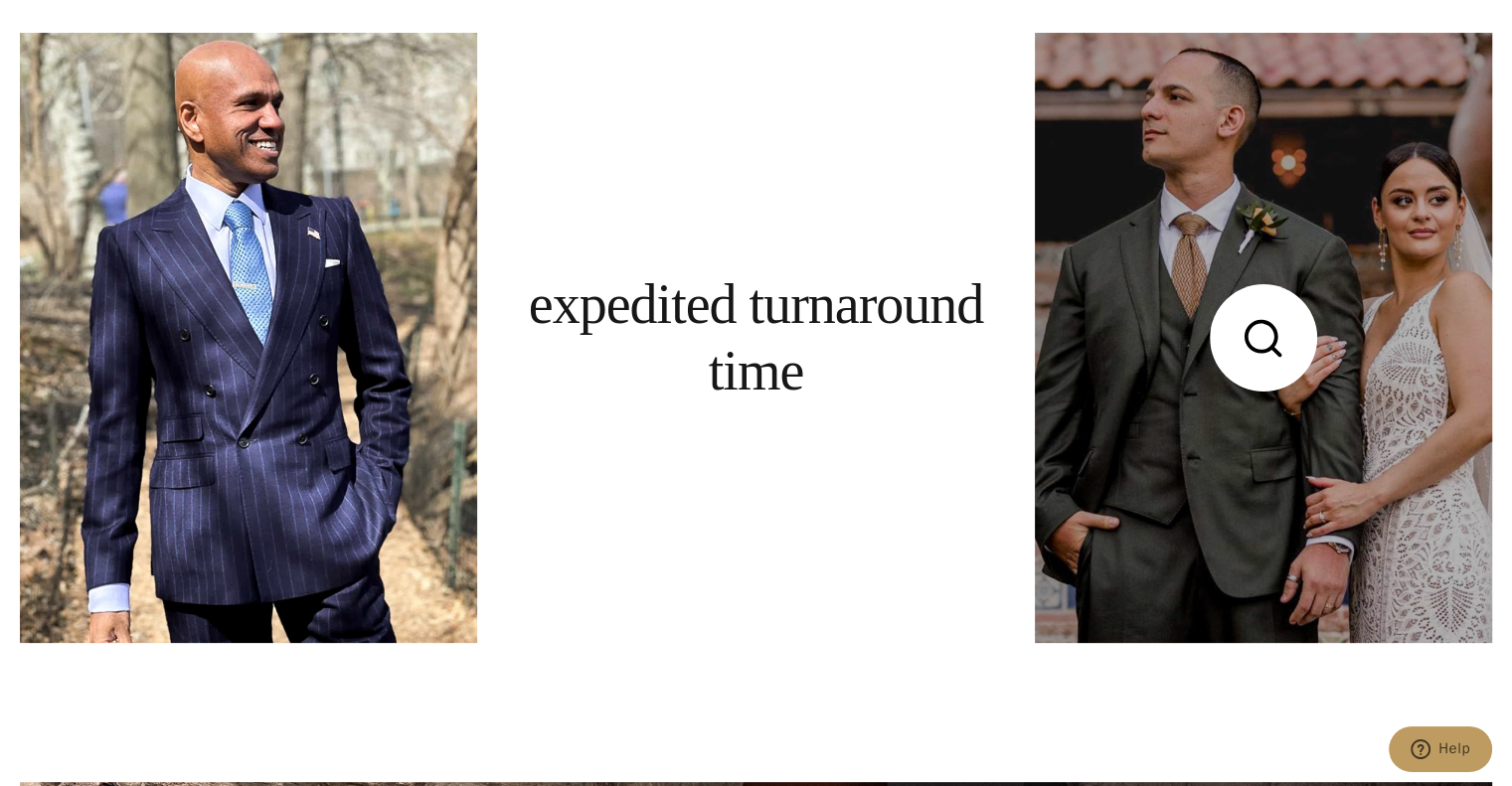 click at bounding box center [1263, 338] 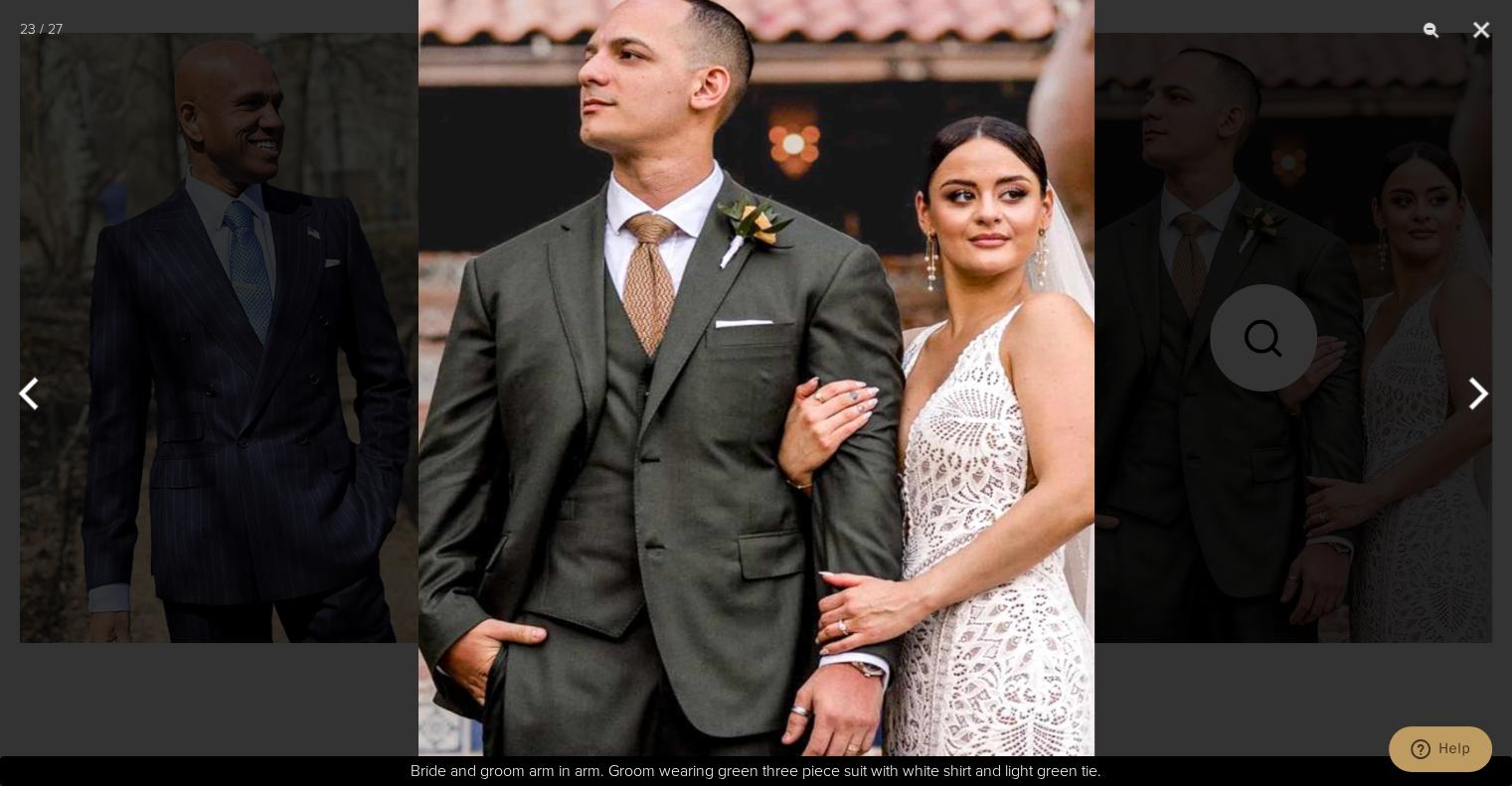 click at bounding box center [756, 393] 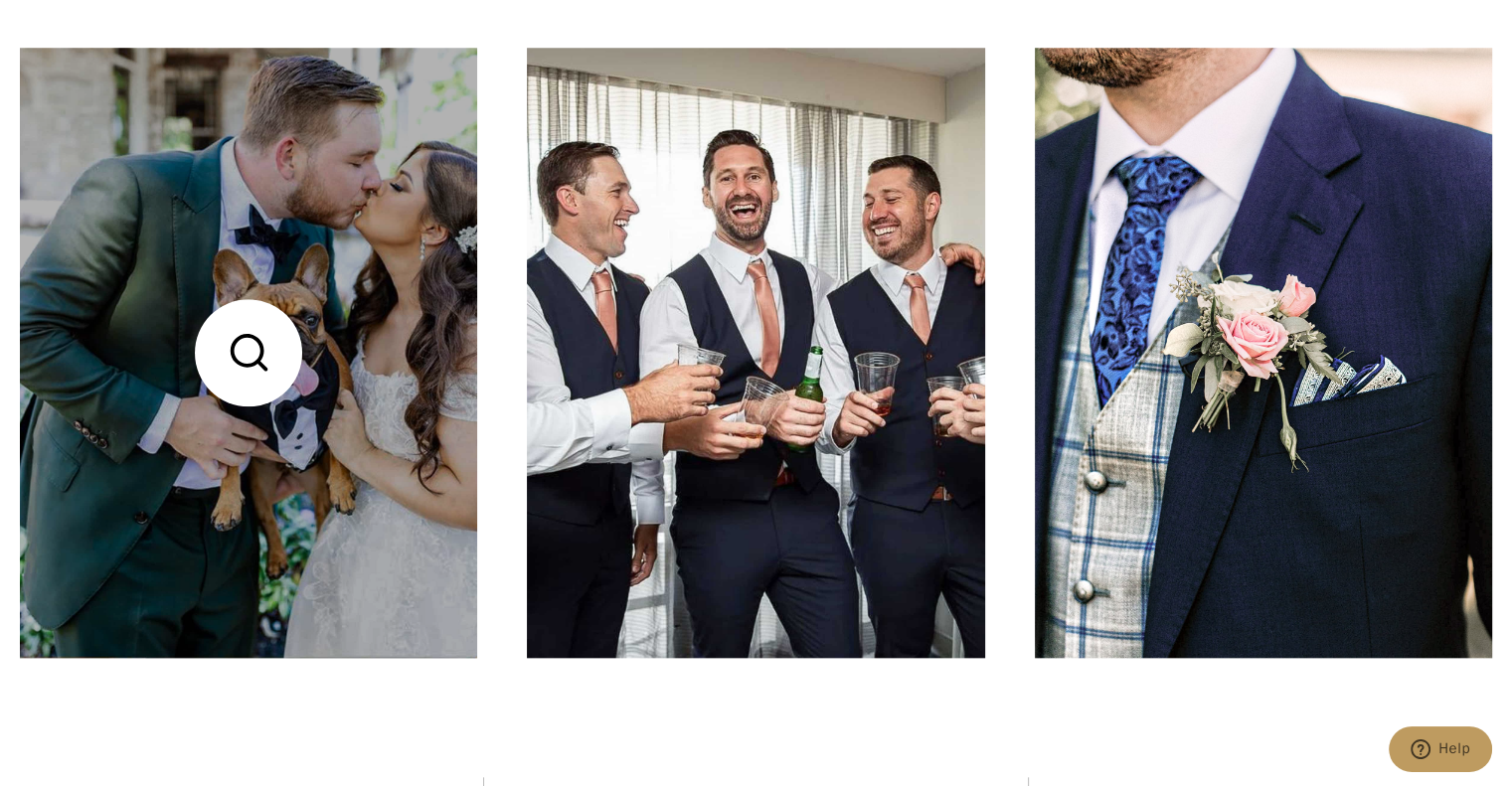 scroll, scrollTop: 9324, scrollLeft: 0, axis: vertical 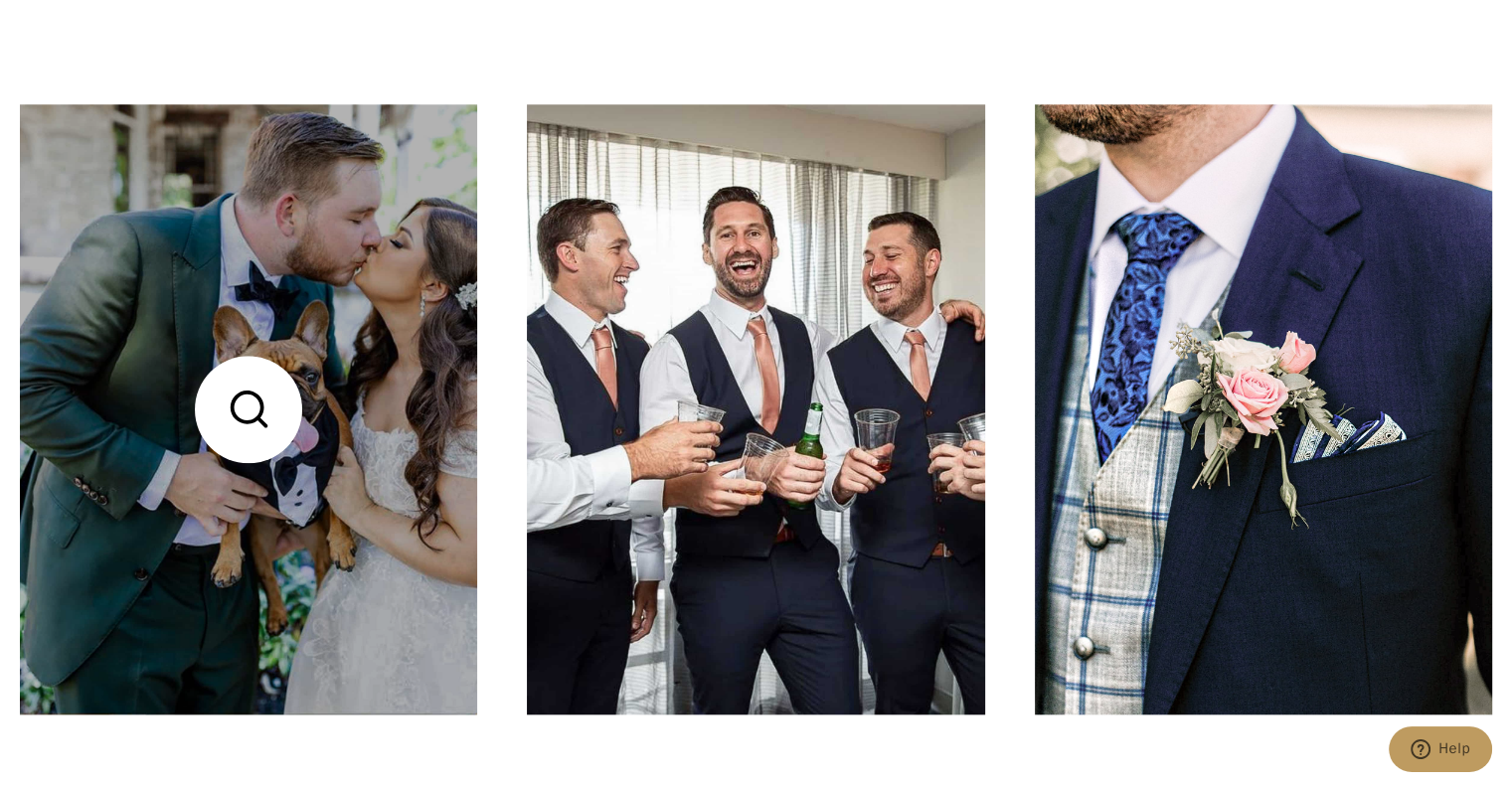 click at bounding box center (249, 409) 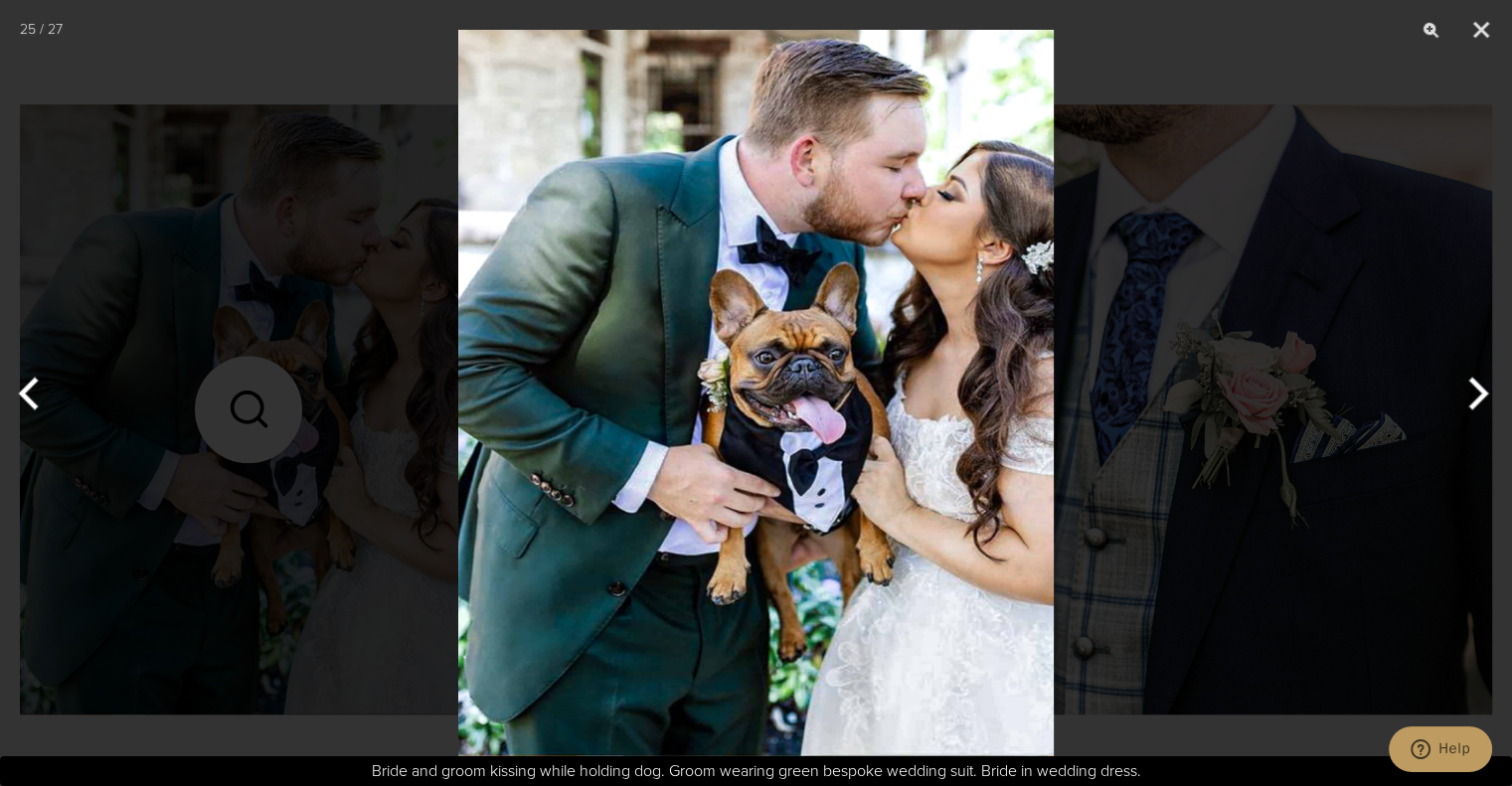 click at bounding box center [756, 393] 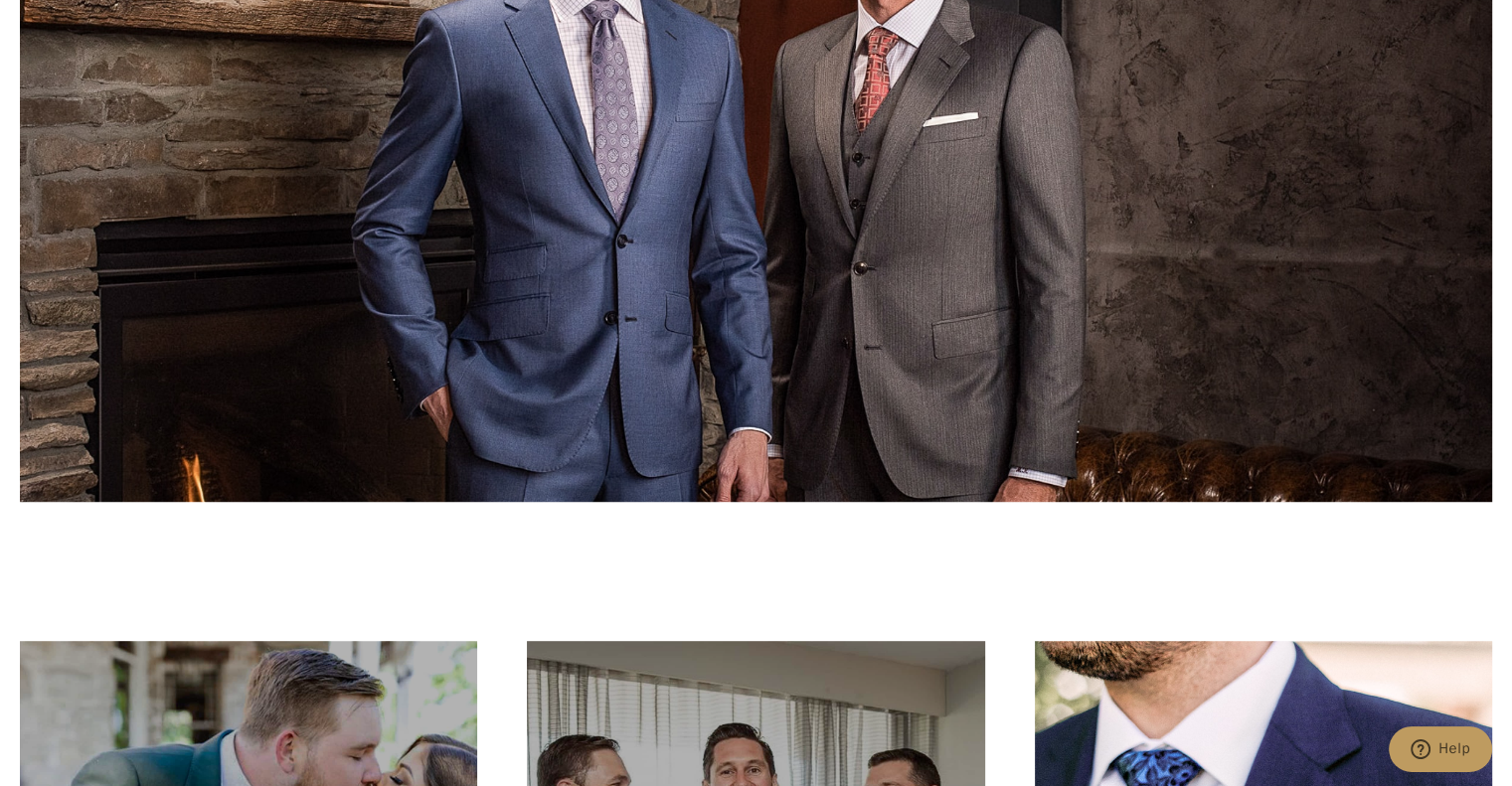 scroll, scrollTop: 8746, scrollLeft: 0, axis: vertical 